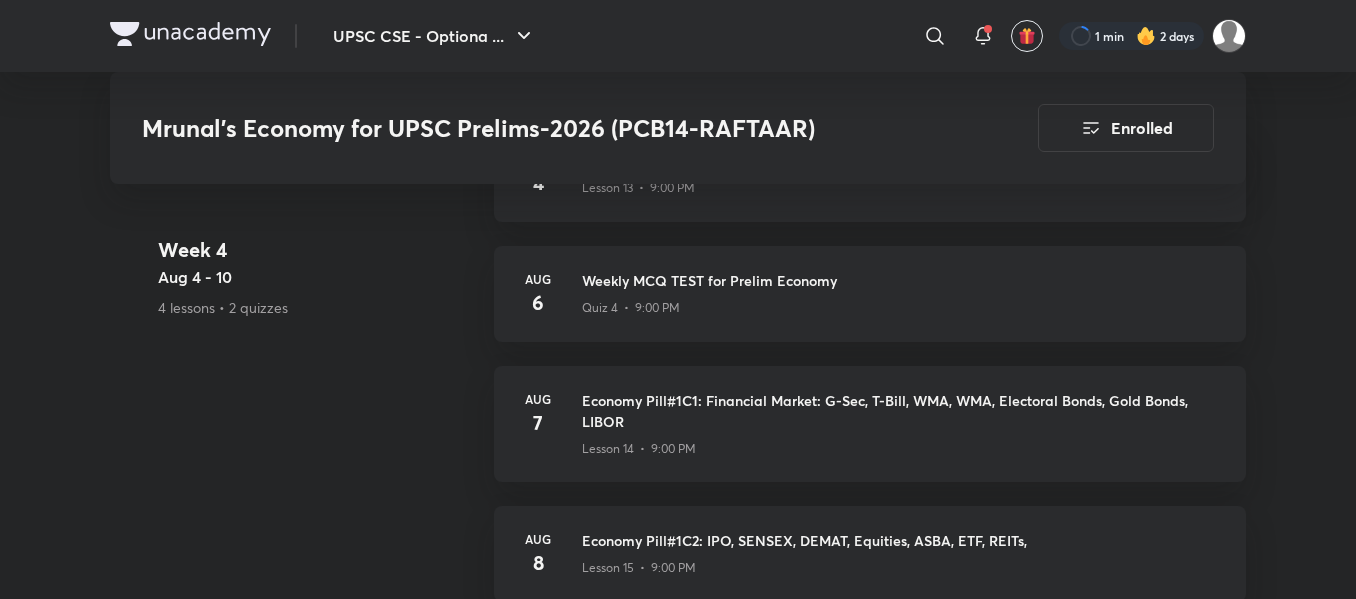 scroll, scrollTop: 3288, scrollLeft: 0, axis: vertical 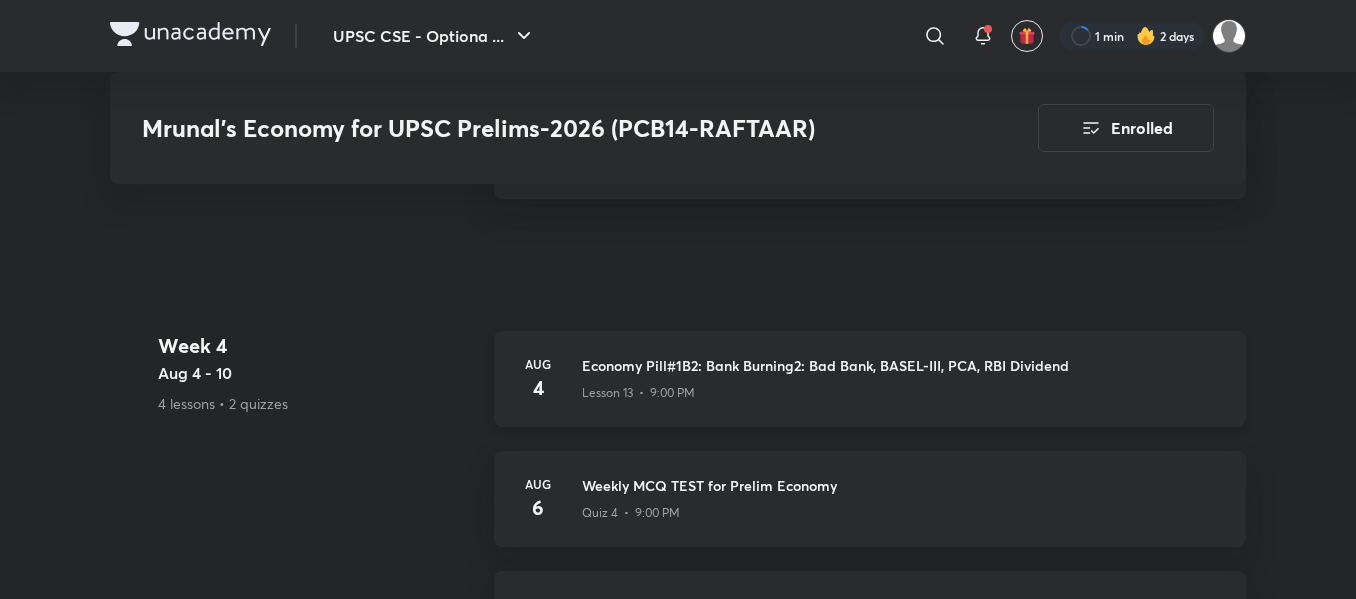 click on "Lesson 13  •  9:00 PM" at bounding box center (902, 389) 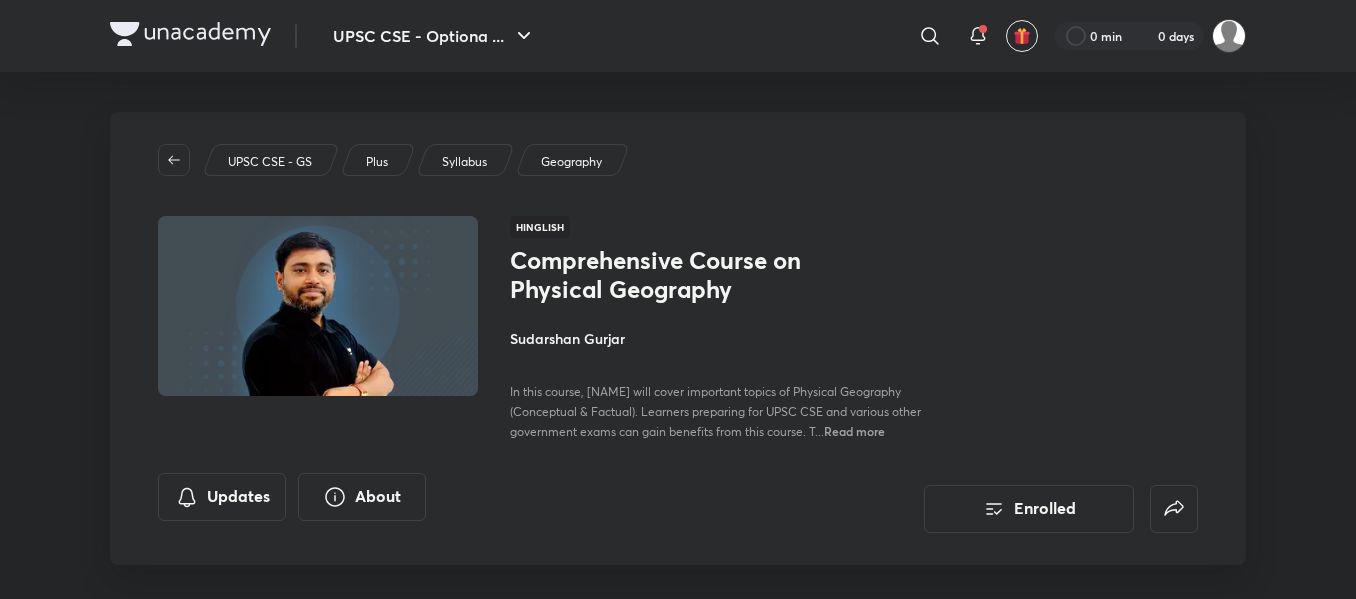 scroll, scrollTop: 0, scrollLeft: 0, axis: both 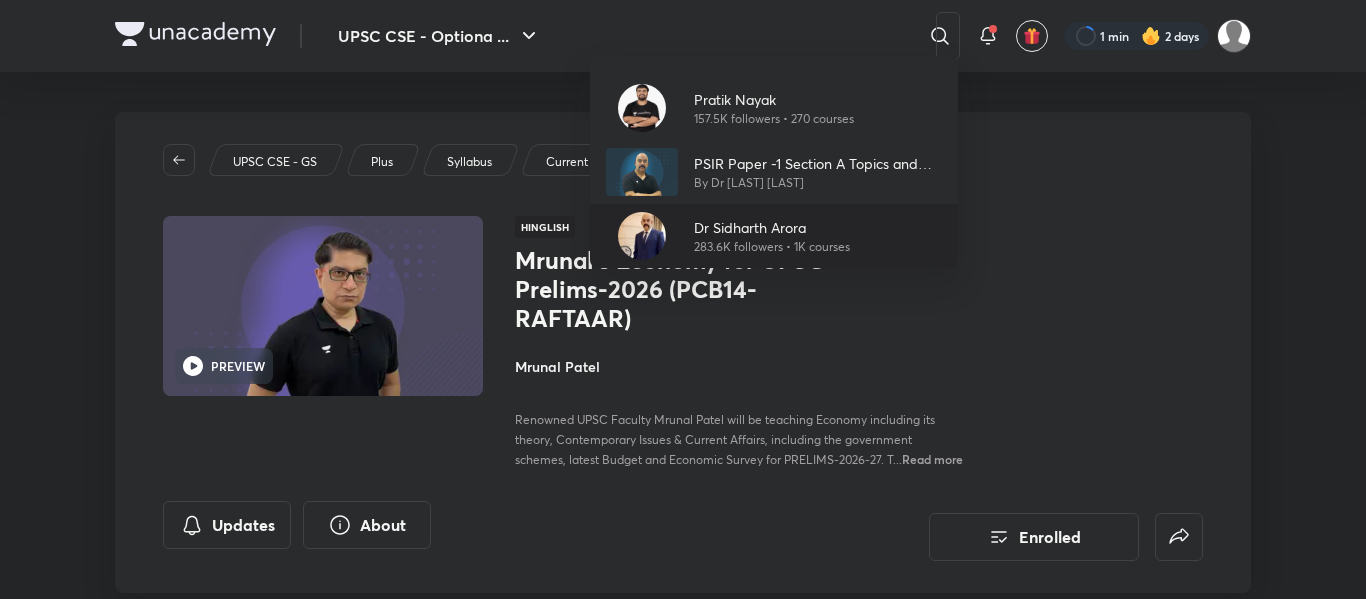 click on "Dr Sidharth Arora" at bounding box center (772, 227) 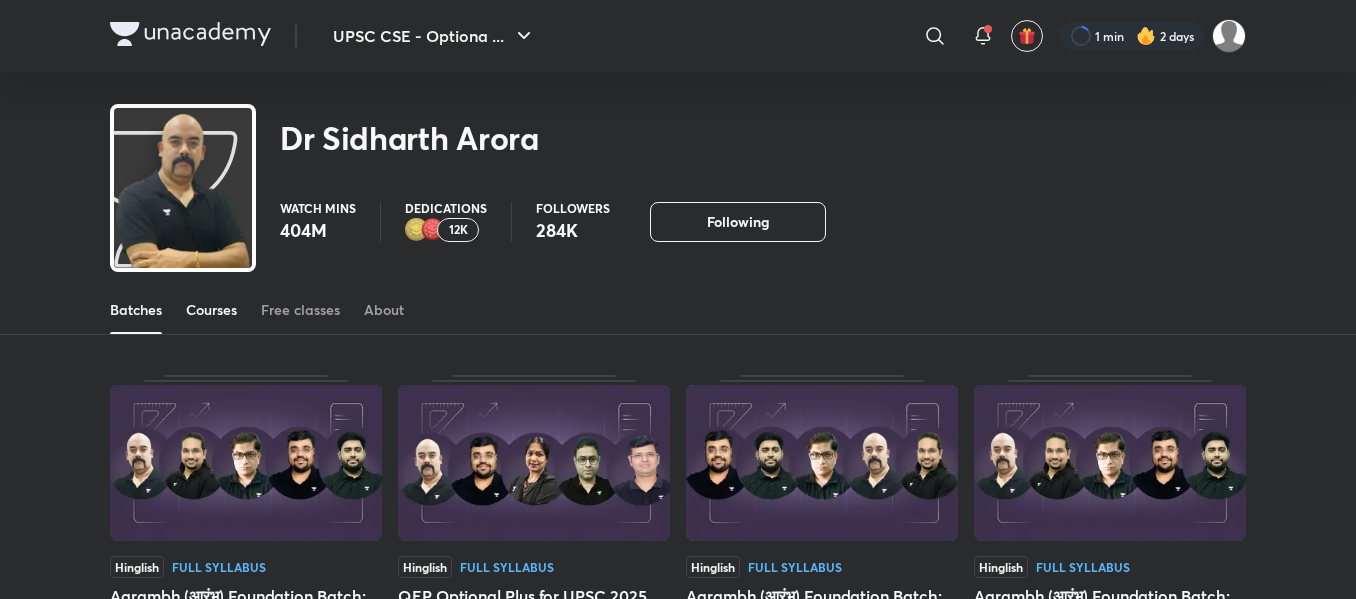 click on "Courses" at bounding box center (211, 310) 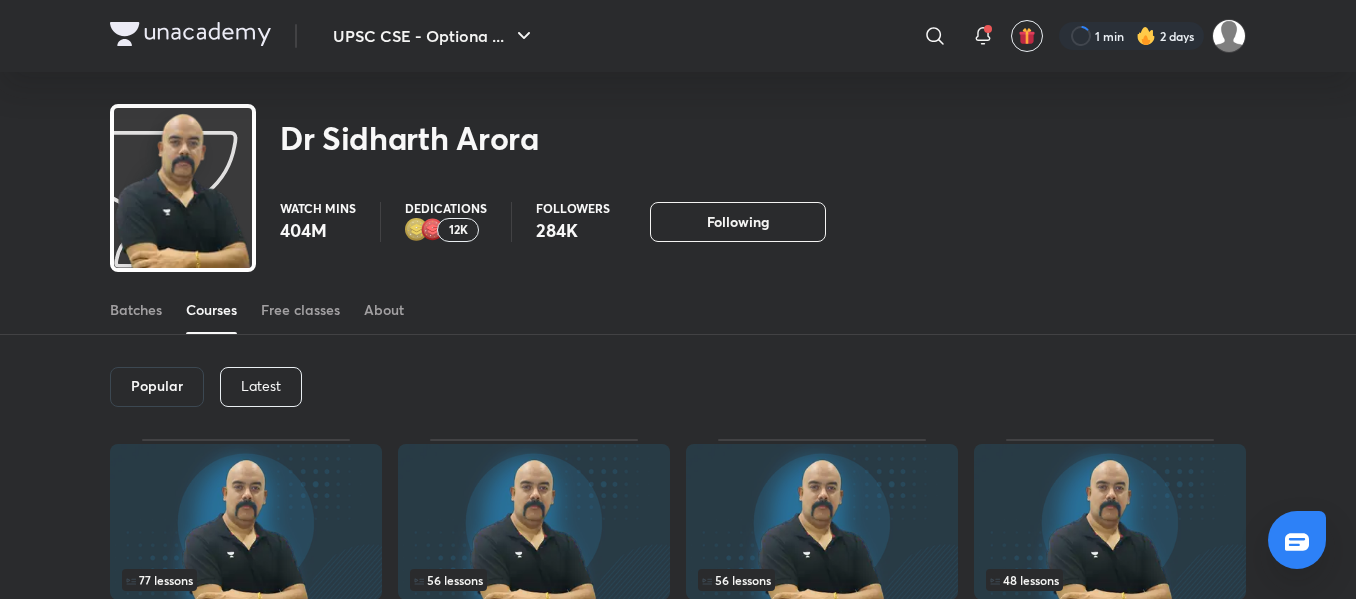 click on "Latest" at bounding box center (261, 386) 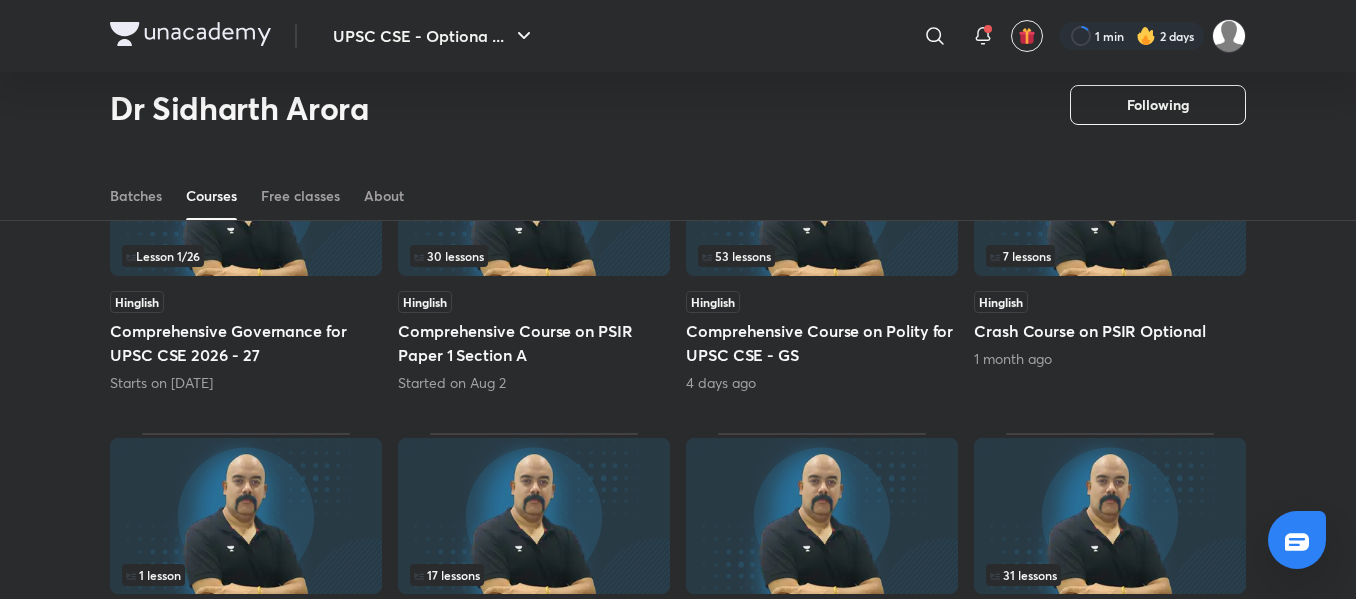 scroll, scrollTop: 266, scrollLeft: 0, axis: vertical 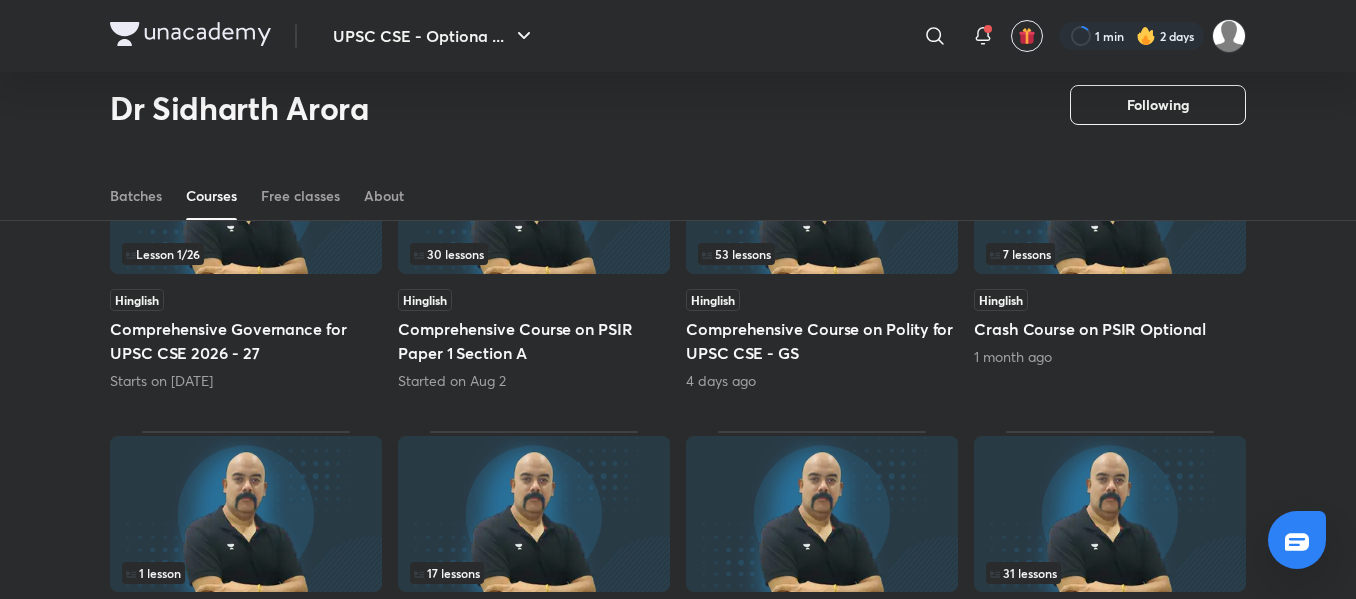 click on "Comprehensive Governance for UPSC CSE 2026 - 27" at bounding box center [246, 341] 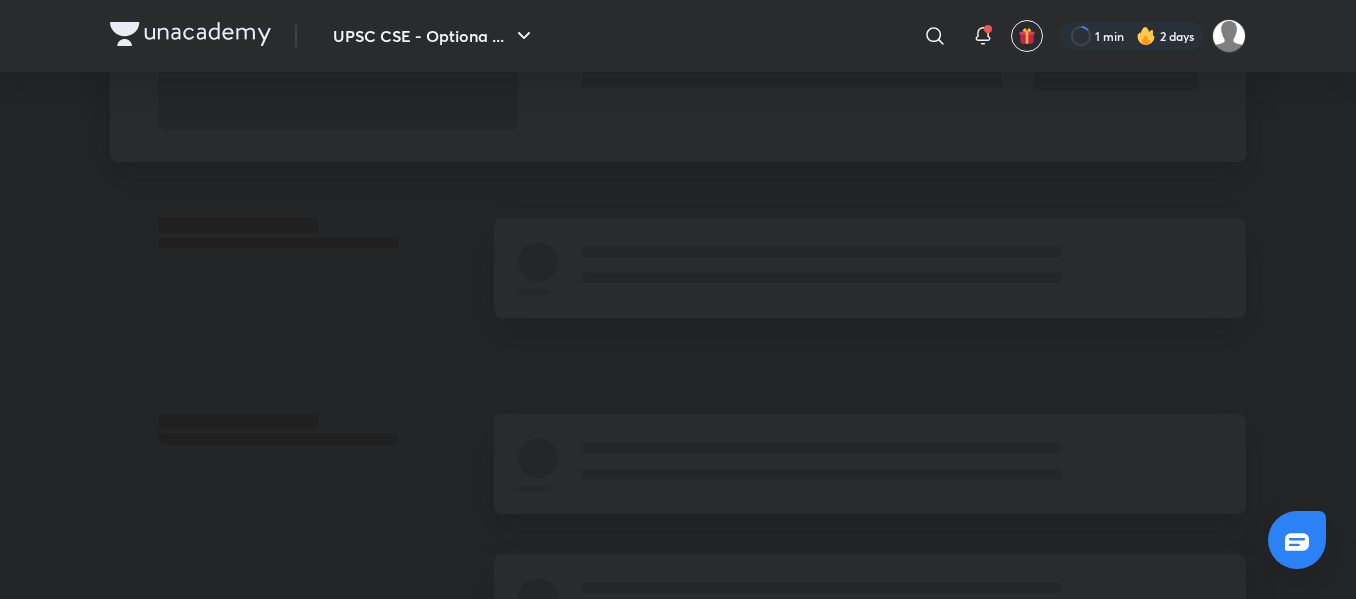 scroll, scrollTop: 0, scrollLeft: 0, axis: both 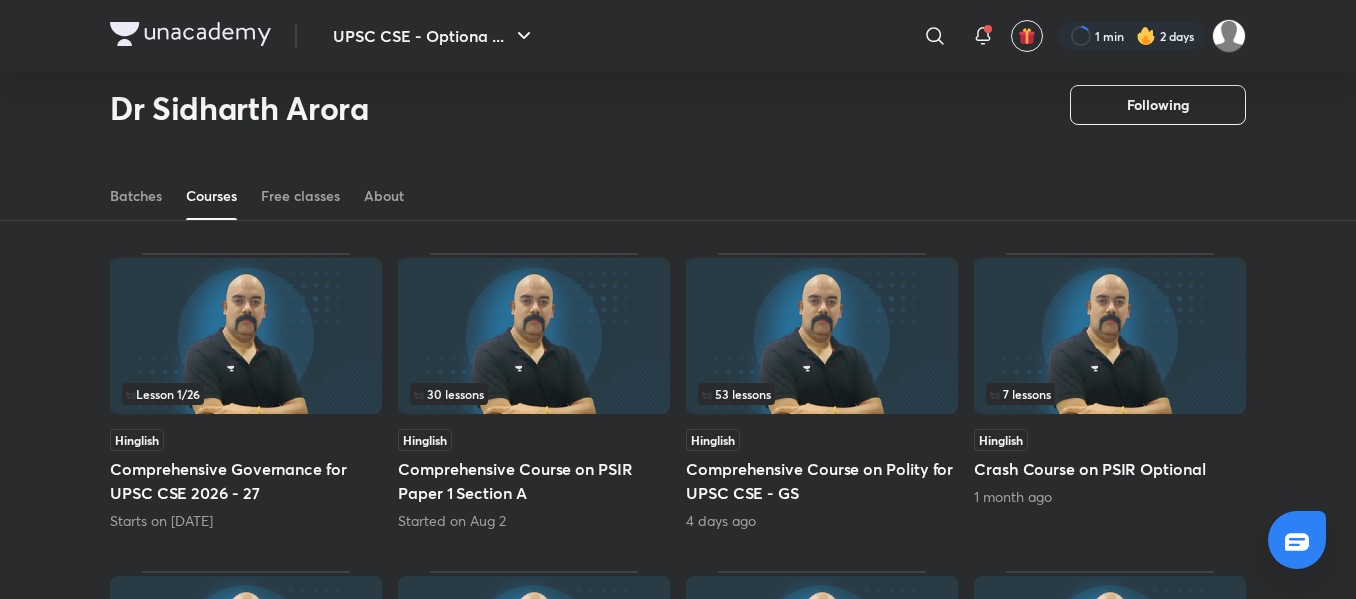 click on "Comprehensive Course on PSIR Paper 1 Section A" at bounding box center (534, 481) 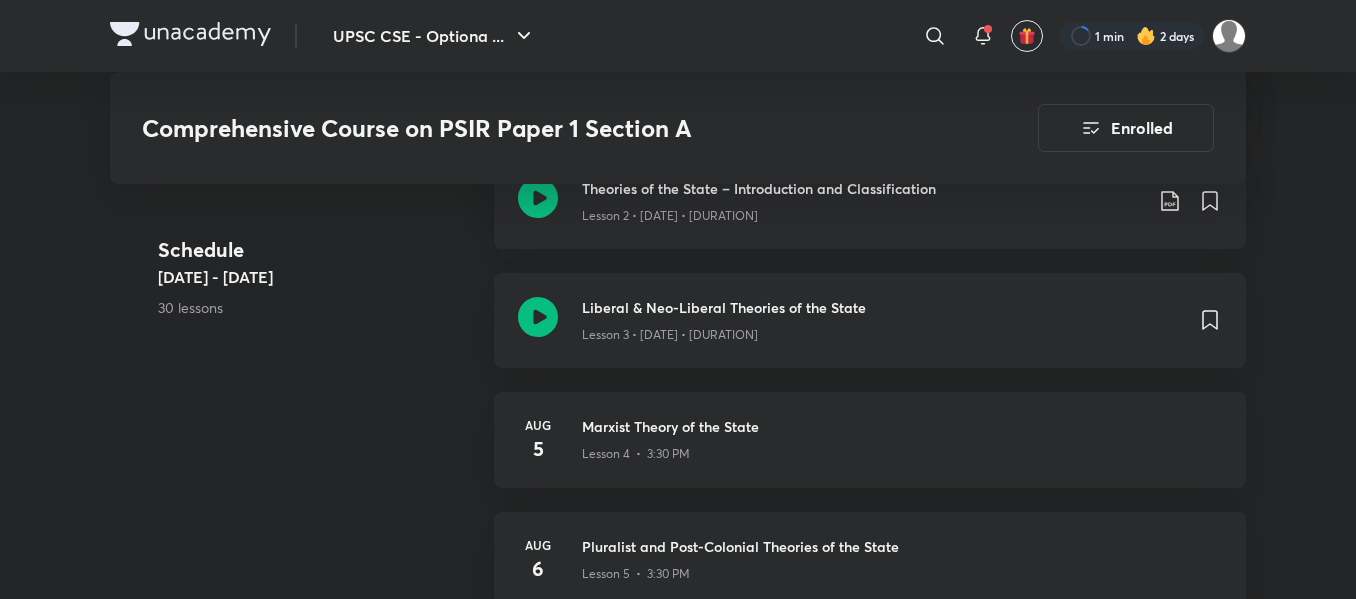 scroll, scrollTop: 1345, scrollLeft: 0, axis: vertical 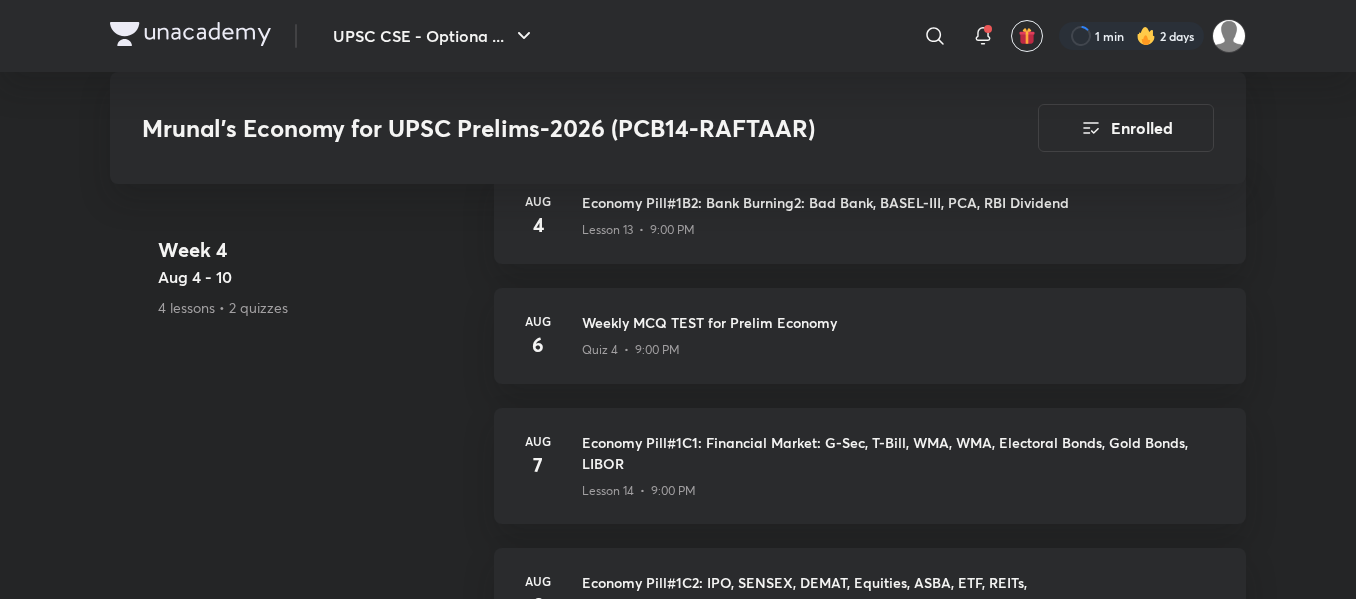 click on "Week 4 Aug 4 - 10 4 lessons • 2 quizzes Aug 4 Economy Pill#1B2: Bank Burning2: Bad Bank, BASEL-III, PCA, RBI Dividend Lesson 13  •  9:00 PM  Aug 6 Weekly MCQ TEST for Prelim Economy Quiz 4  •  9:00 PM Aug 7 Economy Pill#1C1: Financial Market: G-Sec, T-Bill, WMA, WMA, Electoral Bonds, Gold Bonds, LIBOR Lesson 14  •  9:00 PM  Aug 8 Economy Pill#1C2: IPO, SENSEX, DEMAT, Equities, ASBA, ETF, REITs, Lesson 15  •  9:00 PM  Aug 9 Weekly MCQ TEST for Prelim Economy Quiz 5  •  9:00 PM Aug 10 Economy Pill#1C2: Mutual Fund, P-Notes, Future-Option, FSDC, Company Types, Etc Lesson 16  •  9:00 PM" at bounding box center [678, 538] 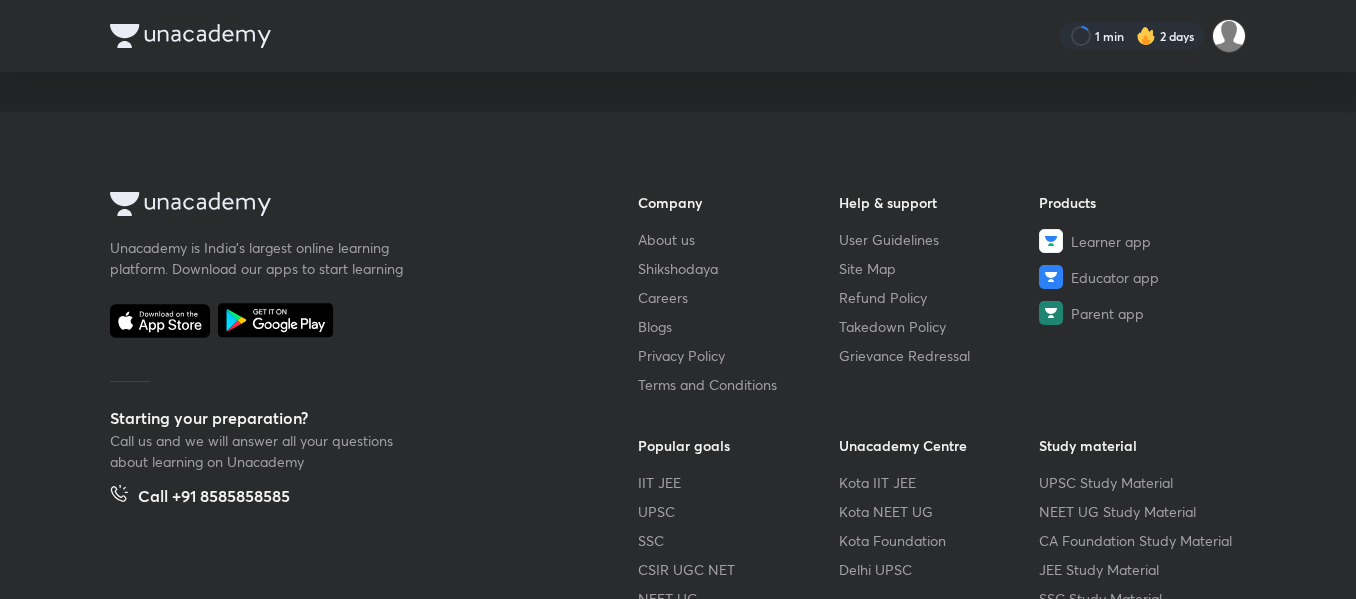 scroll, scrollTop: 0, scrollLeft: 0, axis: both 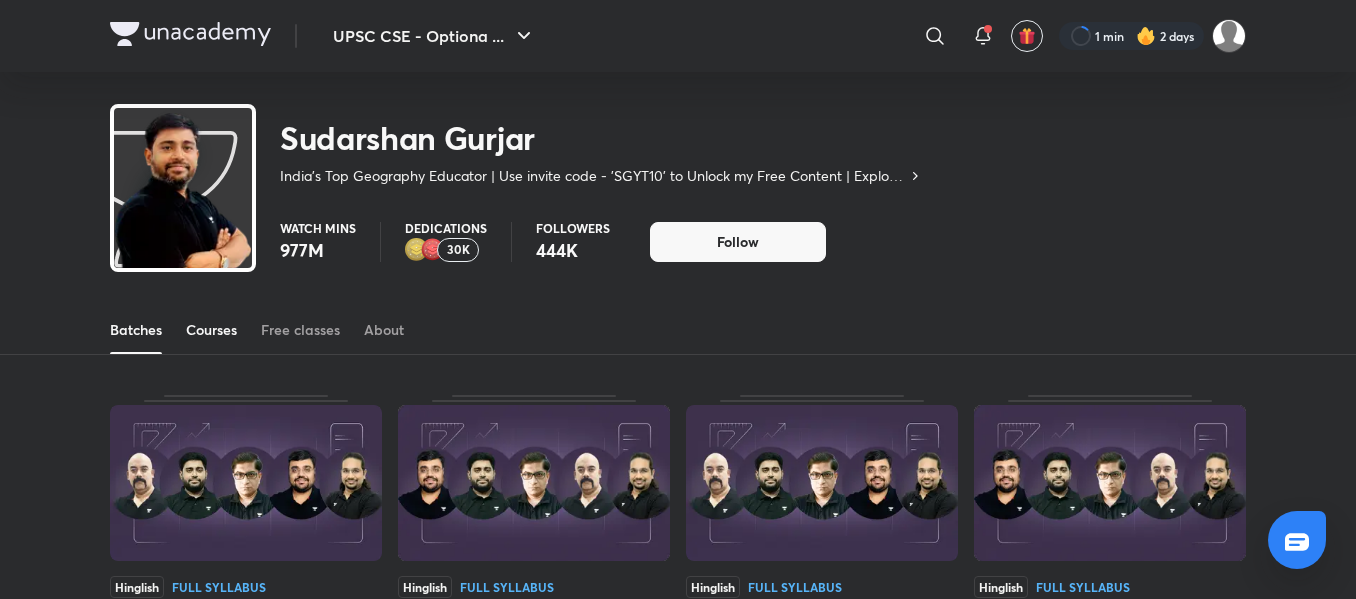 click on "Courses" at bounding box center (211, 330) 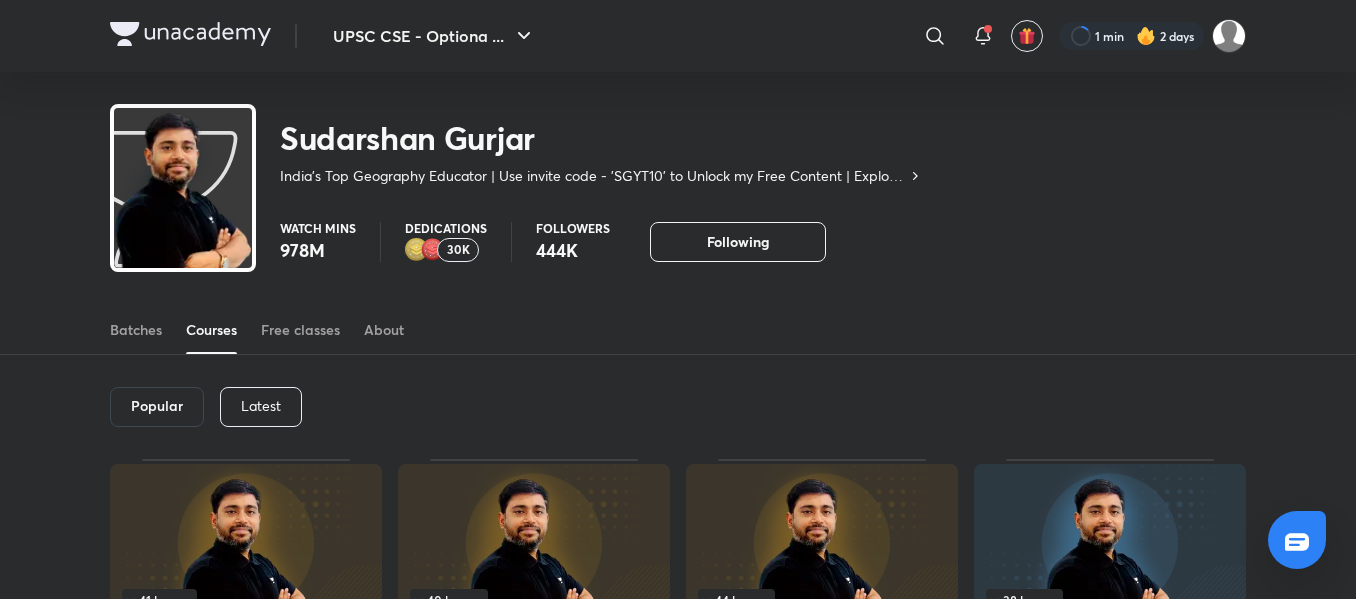 click on "Latest" at bounding box center (261, 406) 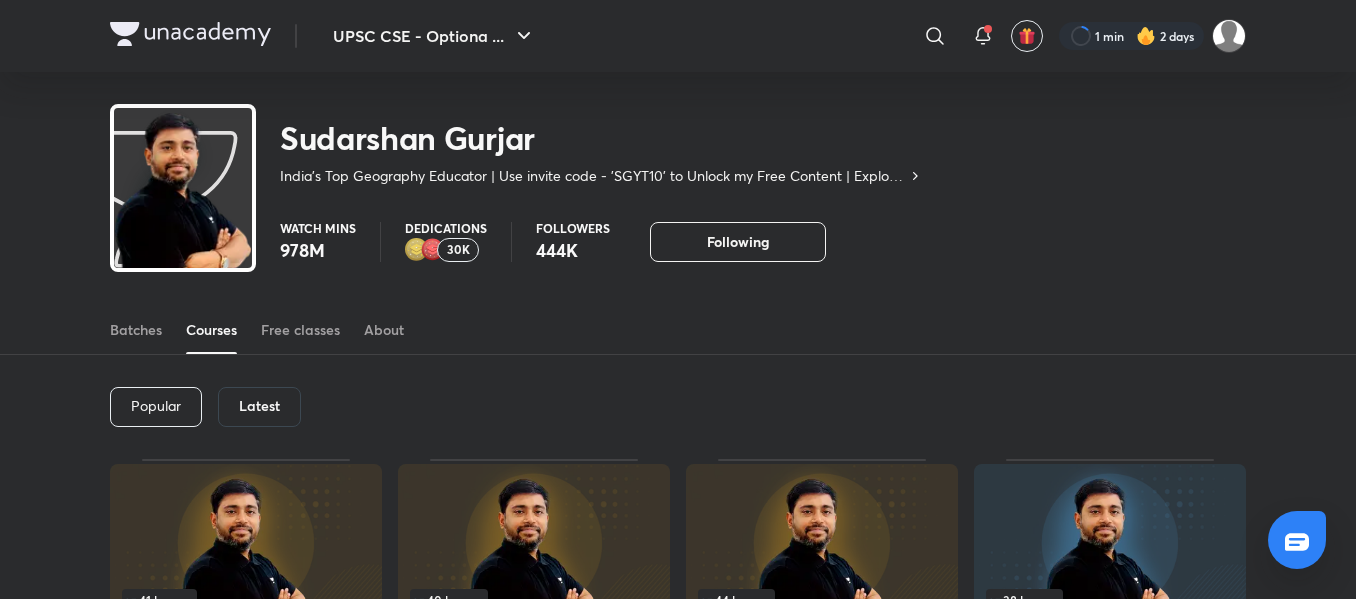 scroll, scrollTop: 225, scrollLeft: 0, axis: vertical 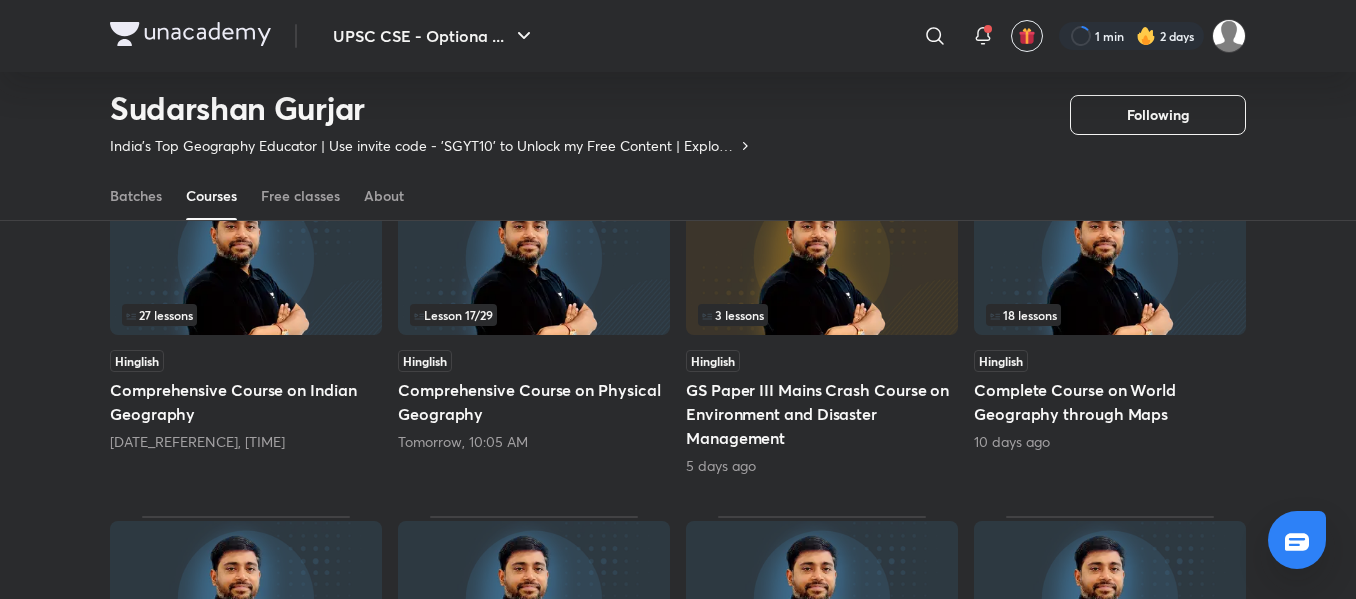click on "Comprehensive Course on Indian Geography" at bounding box center (246, 402) 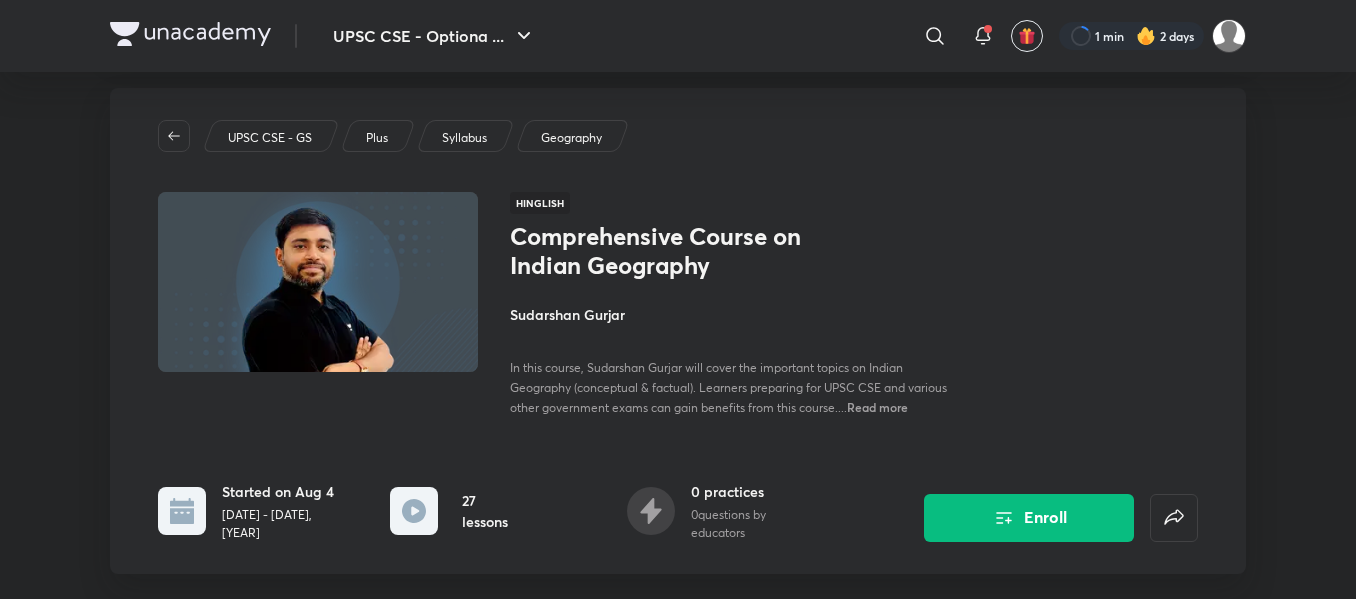 scroll, scrollTop: 253, scrollLeft: 0, axis: vertical 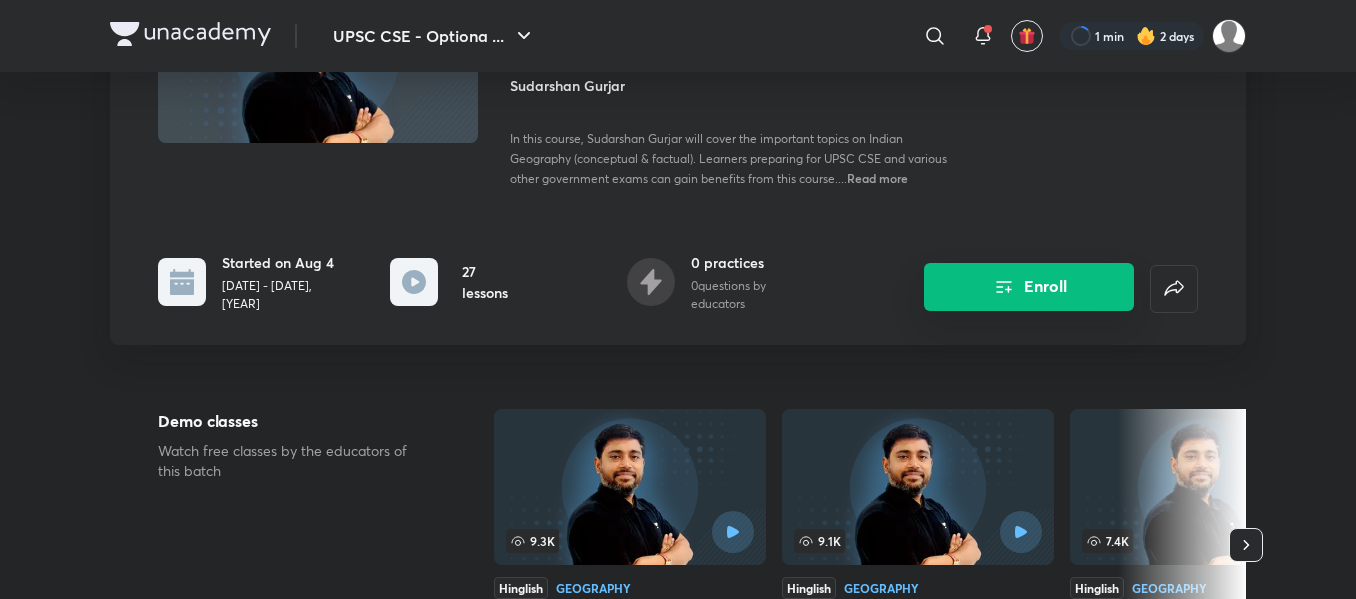 click on "Enroll" at bounding box center (1029, 287) 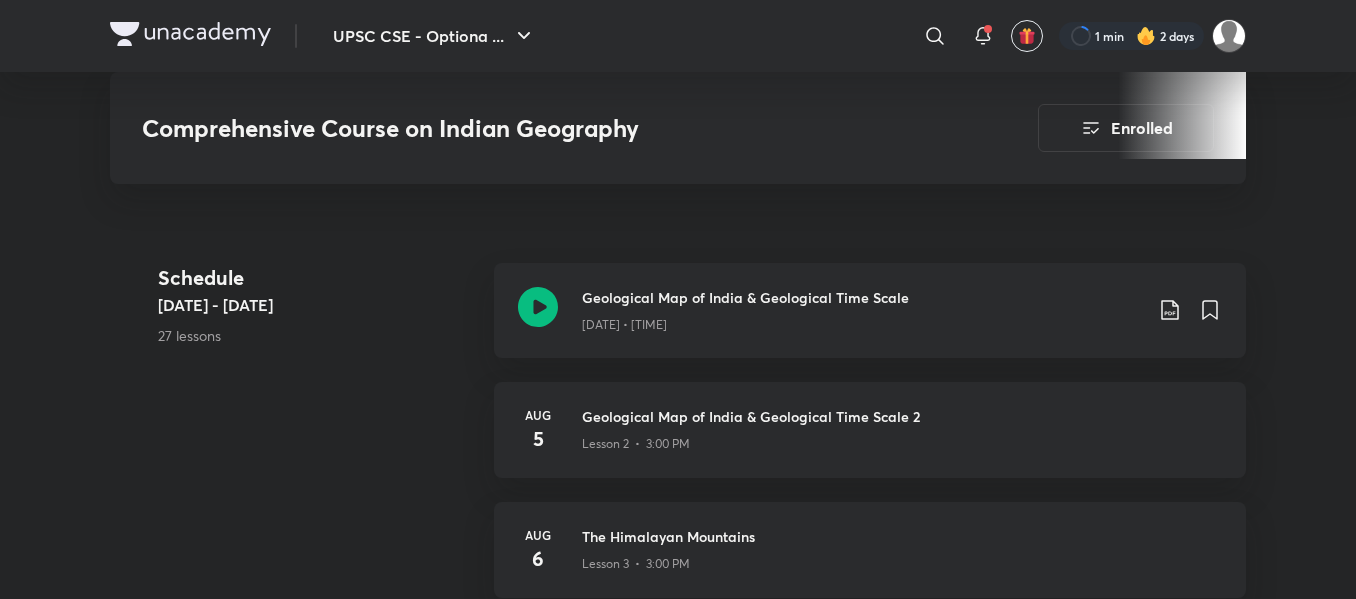scroll, scrollTop: 722, scrollLeft: 0, axis: vertical 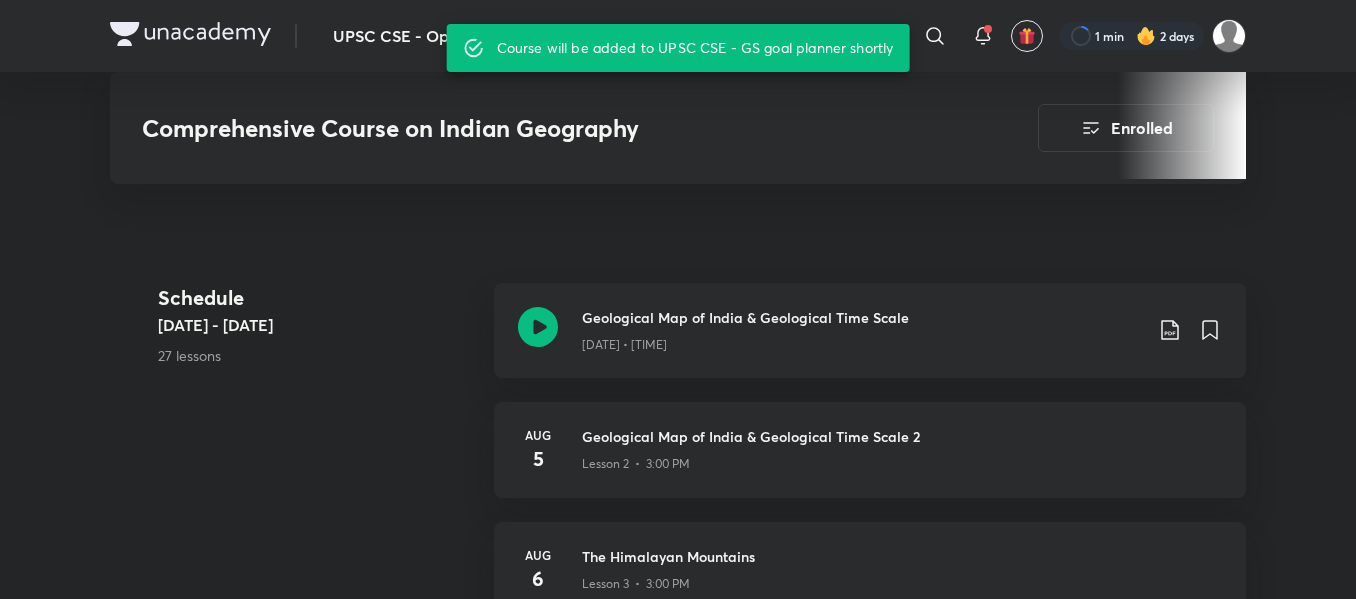 click on "Schedule Aug 4 - Sep 3 27 lessons Geological Map of India & Geological Time Scale Lesson 1  •  Aug 4  •  1h 27m  Aug 5 Geological Map of India & Geological Time Scale 2 Lesson 2  •  3:00 PM  Aug 6 The Himalayan Mountains Lesson 3  •  3:00 PM  Jan 1 Northern & Peninsular Mountain System & Important Mountain Passes of India Through Maps Lesson 4  •  5:30 AM  Aug 8 Himalayas, Valleys, Indo-Gangetic Brahmaputra Plain & Peninsular Plateau Through Maps Lesson 5  •  3:00 PM  Aug 9 Mountains of Peninsular India through Maps Lesson 6  •  3:00 PM  Aug 11 Plateaus & Plains of India through Maps Lesson 7  •  3:00 PM  Aug 12 Island Groups & Rivers (Drainage Network) of India - Mahanadi River Lesson 8  •  3:00 PM  Aug 13 River (Drainage Network) of India - Godavari, Krishna, Cauvery, Narmada & Tapi River Lesson 9  •  3:00 PM  Aug 14 Drainage System of India Lesson 10  •  3:00 PM  Aug 15 Brahmaputra River System Lesson 11  •  3:00 PM  Aug 16 Aug 18 Aug" at bounding box center [678, 1902] 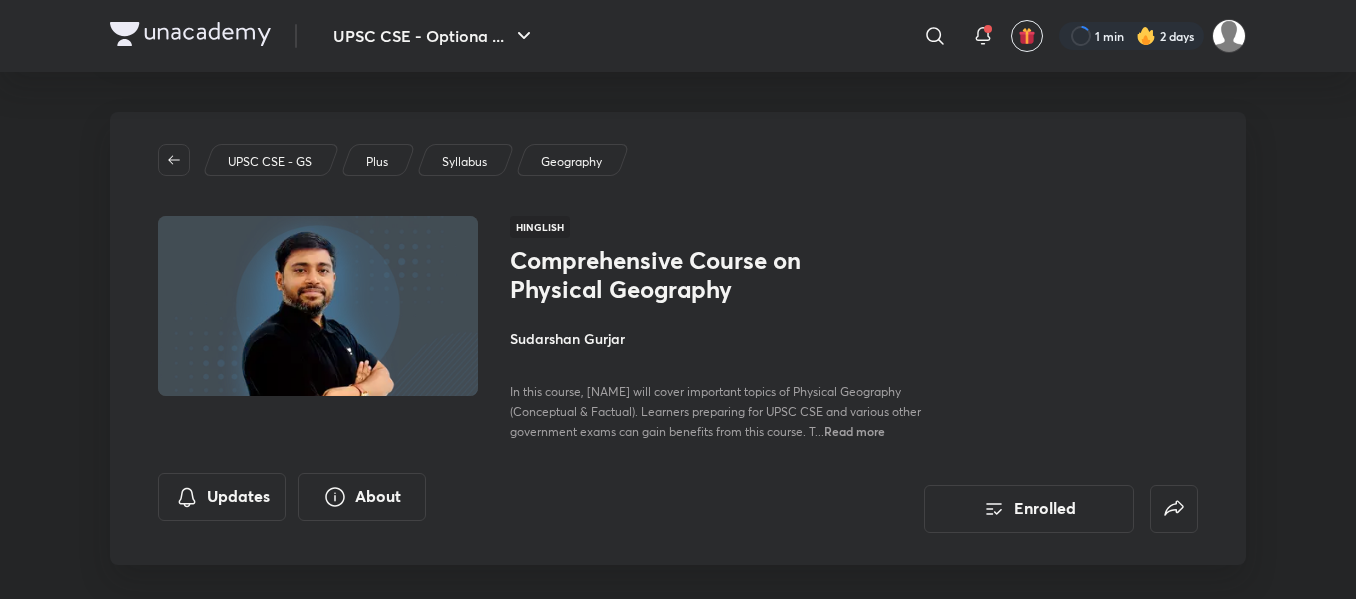 scroll, scrollTop: 0, scrollLeft: 0, axis: both 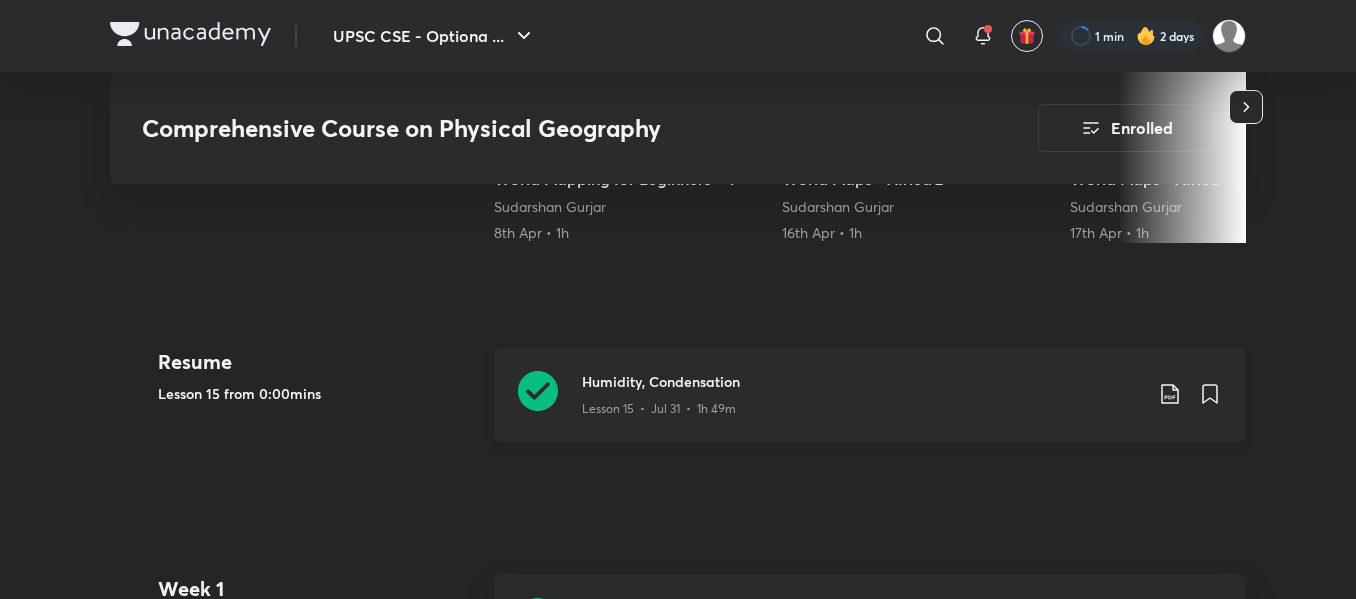 click at bounding box center (538, 394) 